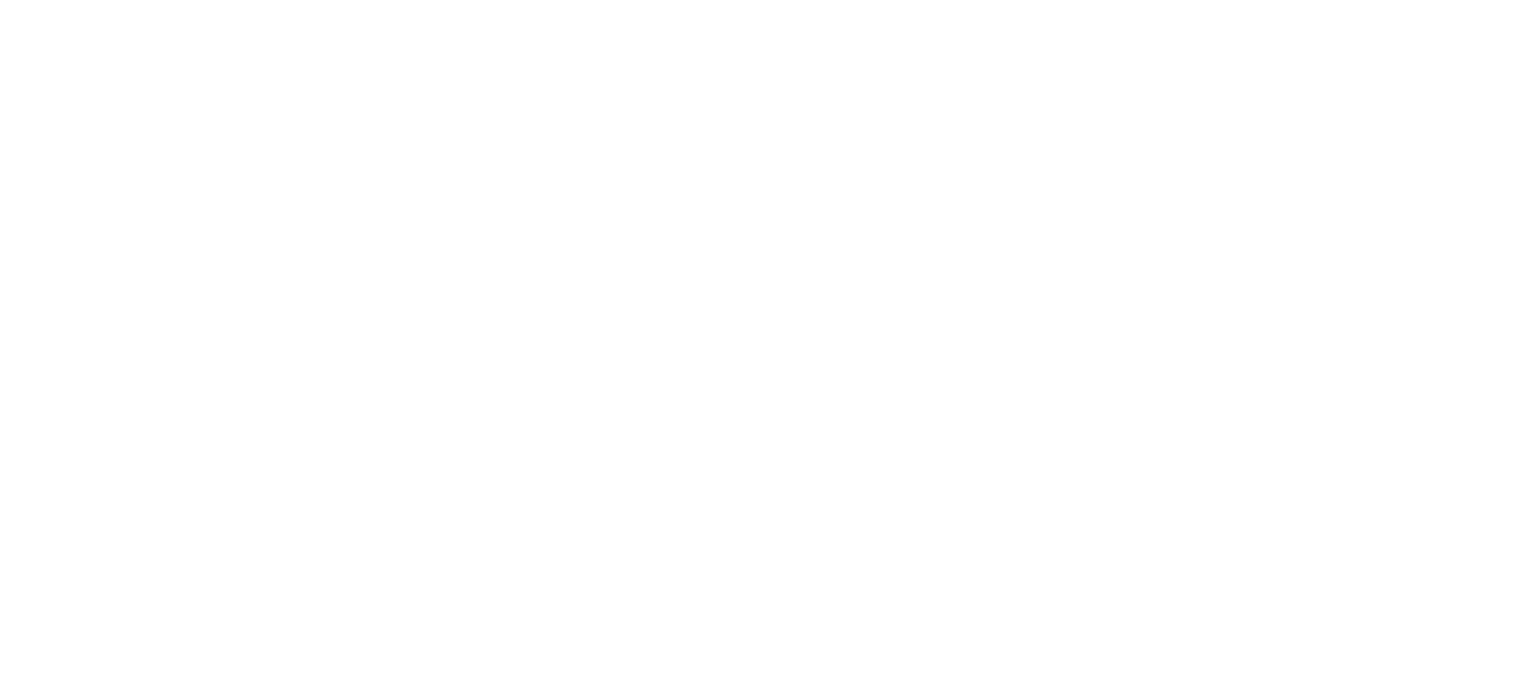 scroll, scrollTop: 0, scrollLeft: 0, axis: both 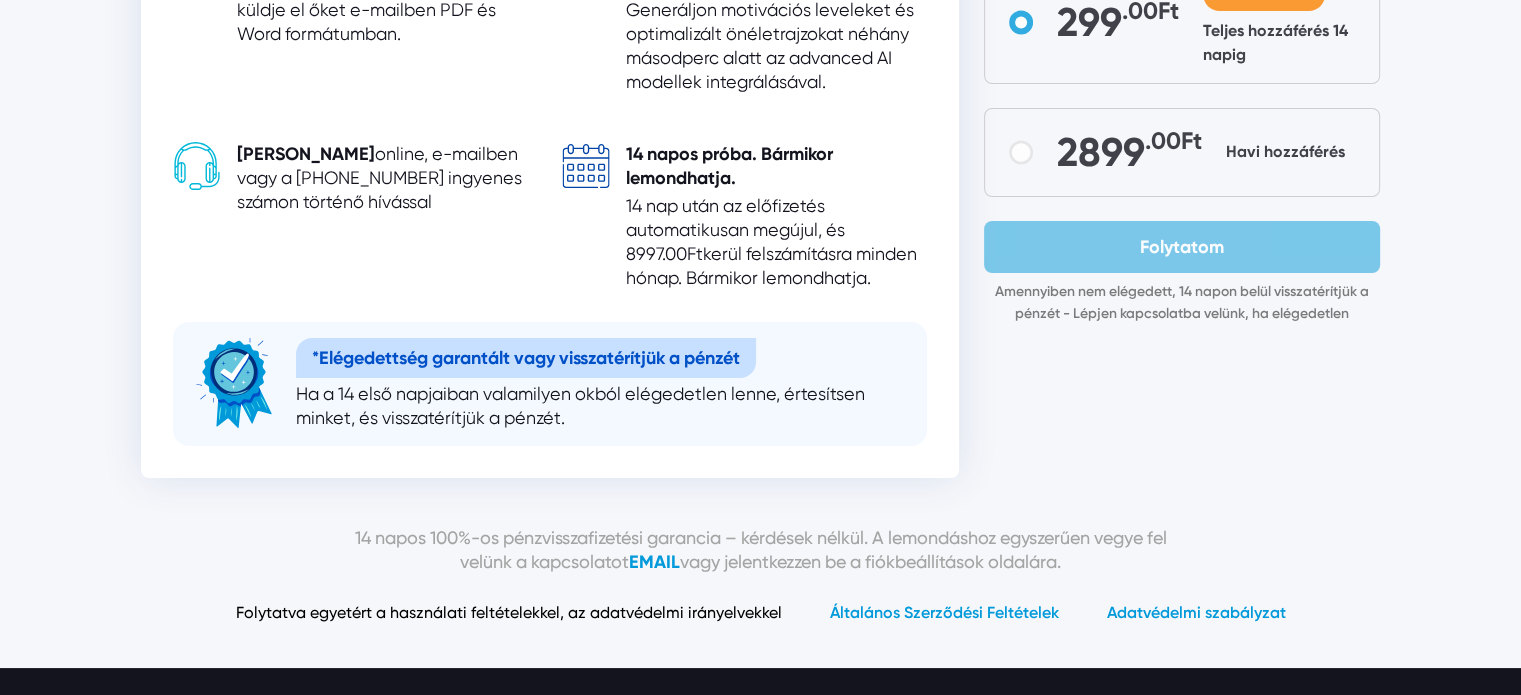 click on "Bármikor lemondhatja  online, e-mailben vagy a [PHONE_NUMBER] ingyenes számon történő hívással" at bounding box center [387, 178] 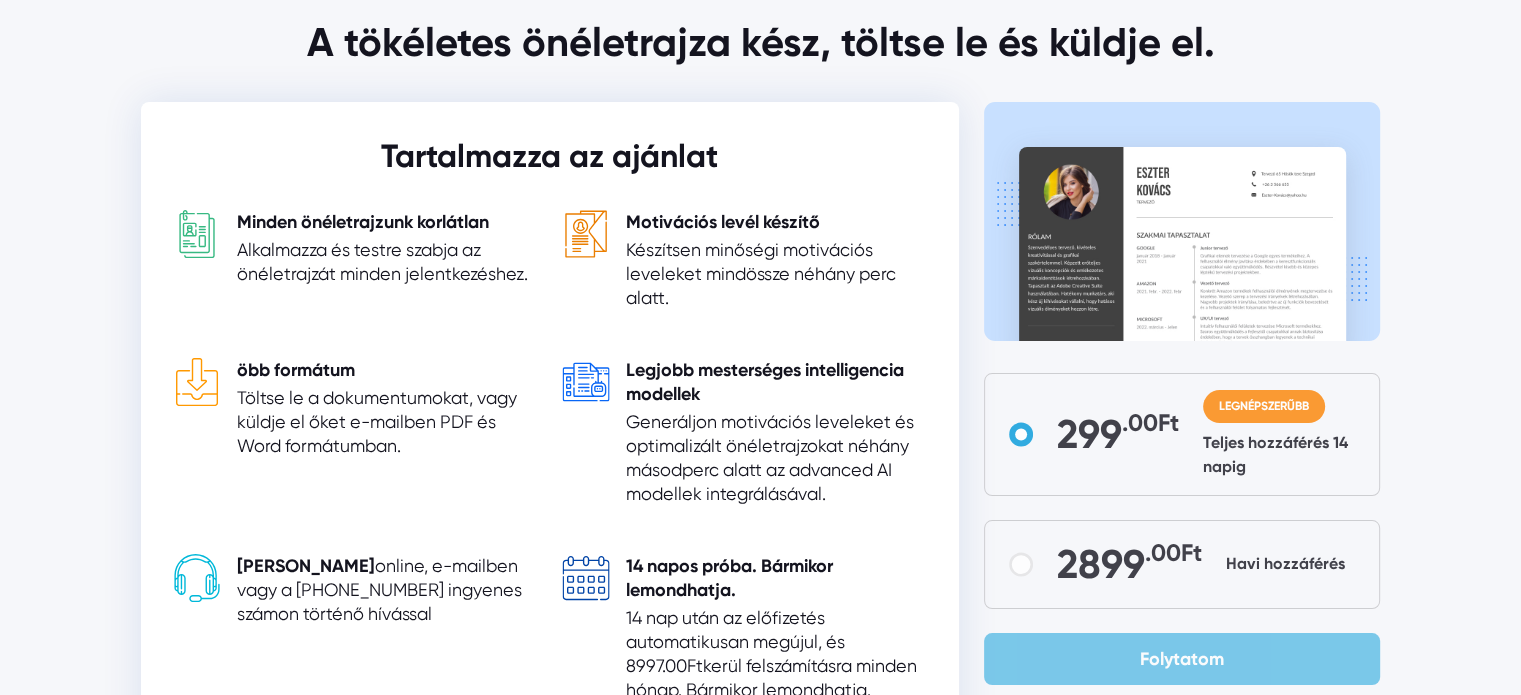 scroll, scrollTop: 0, scrollLeft: 0, axis: both 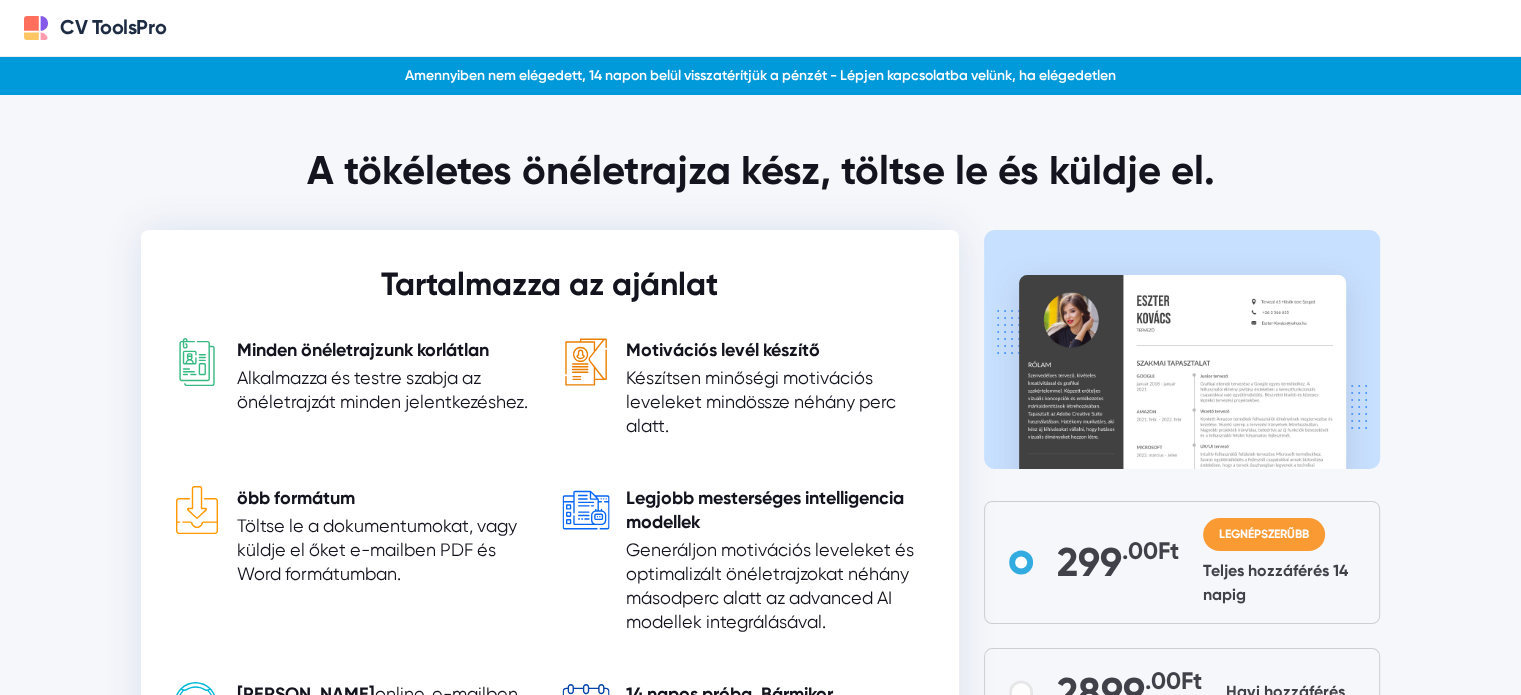 click on "Amennyiben nem elégedett, 14 napon belül visszatérítjük a pénzét - Lépjen kapcsolatba velünk, ha elégedetlen" at bounding box center (760, 76) 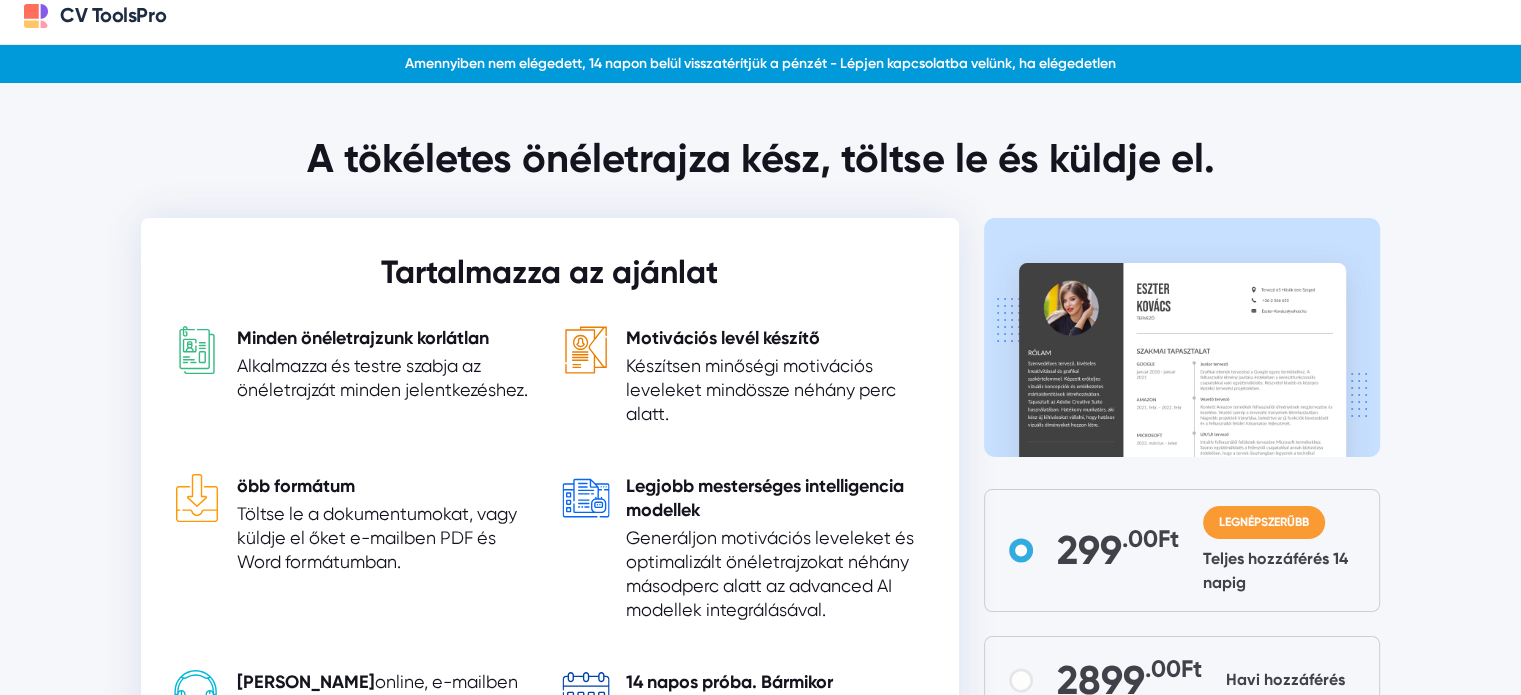 scroll, scrollTop: 12, scrollLeft: 0, axis: vertical 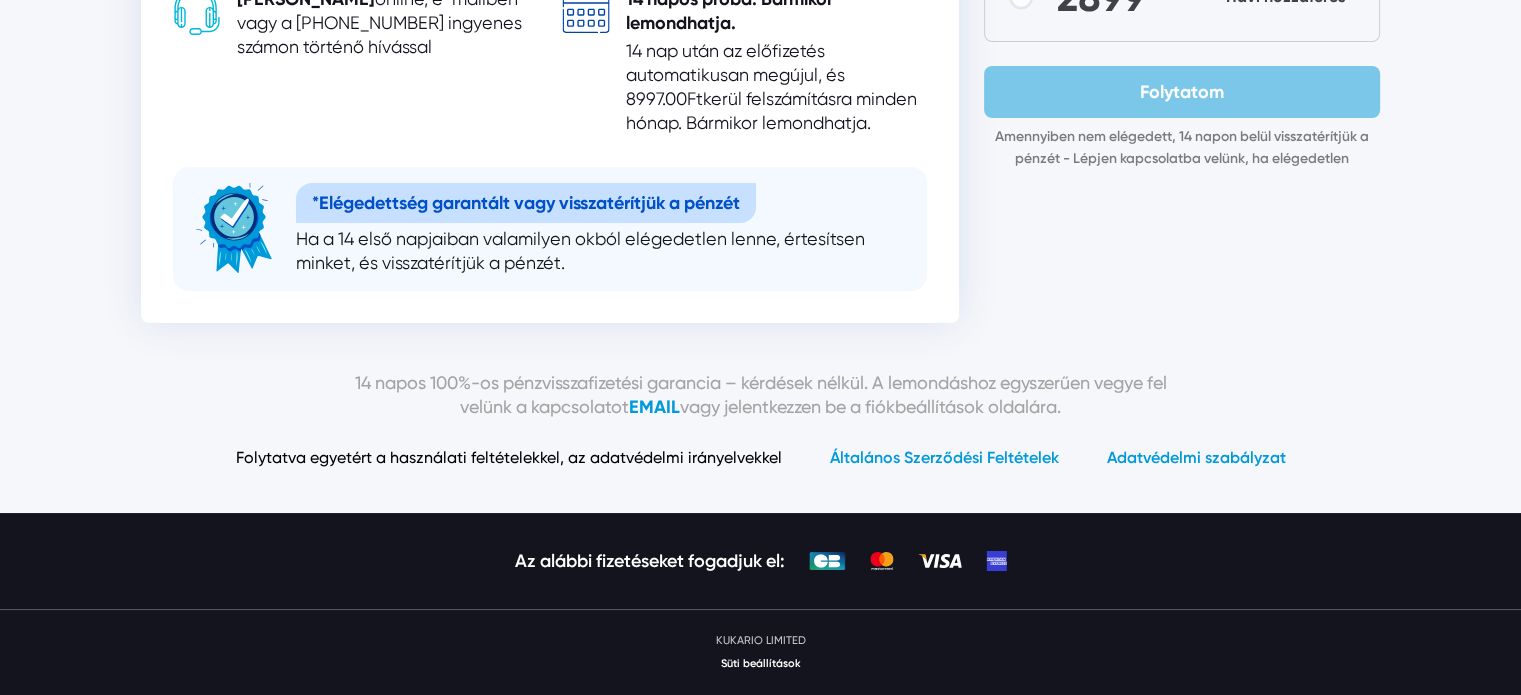 click on "Folytatva egyetért a használati feltételekkel, az adatvédelmi irányelvekkel" at bounding box center [509, 458] 